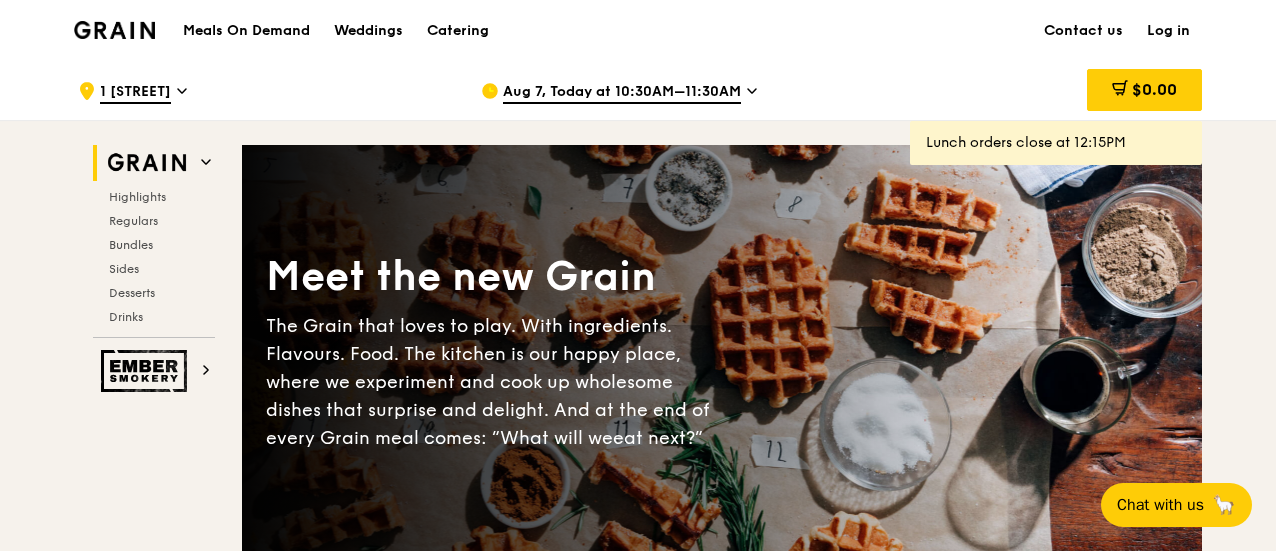 scroll, scrollTop: 0, scrollLeft: 0, axis: both 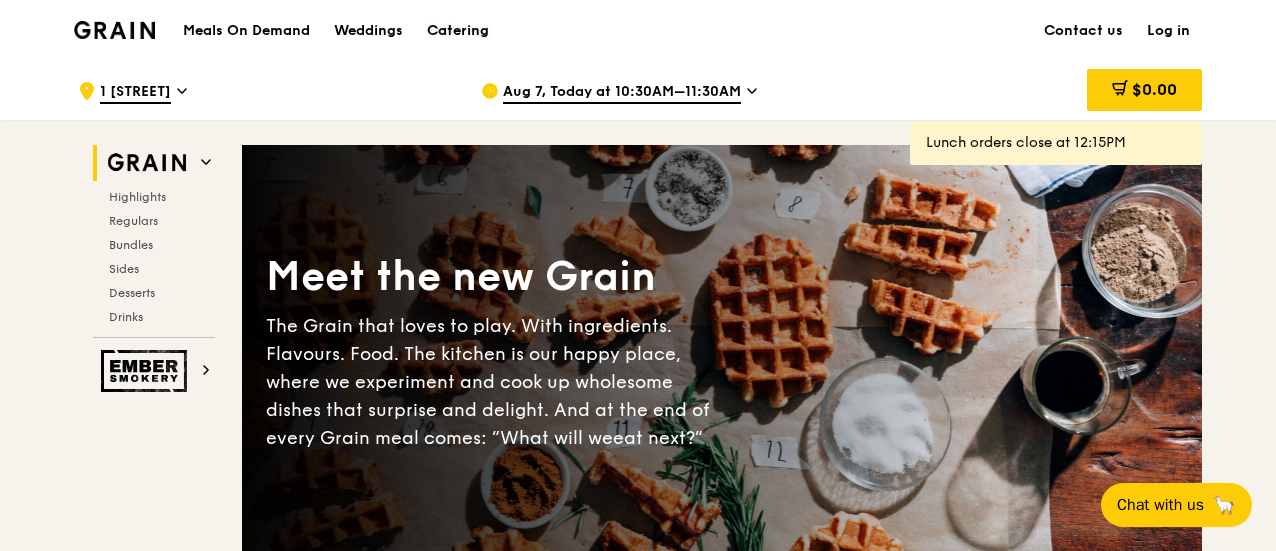 click on "Catering" at bounding box center [458, 31] 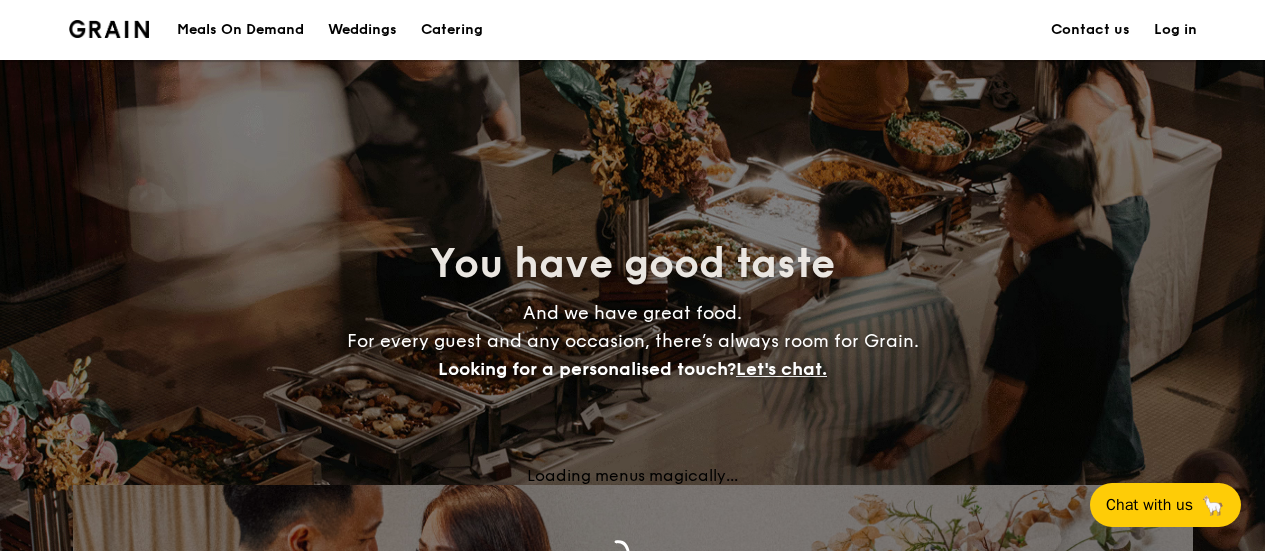scroll, scrollTop: 0, scrollLeft: 0, axis: both 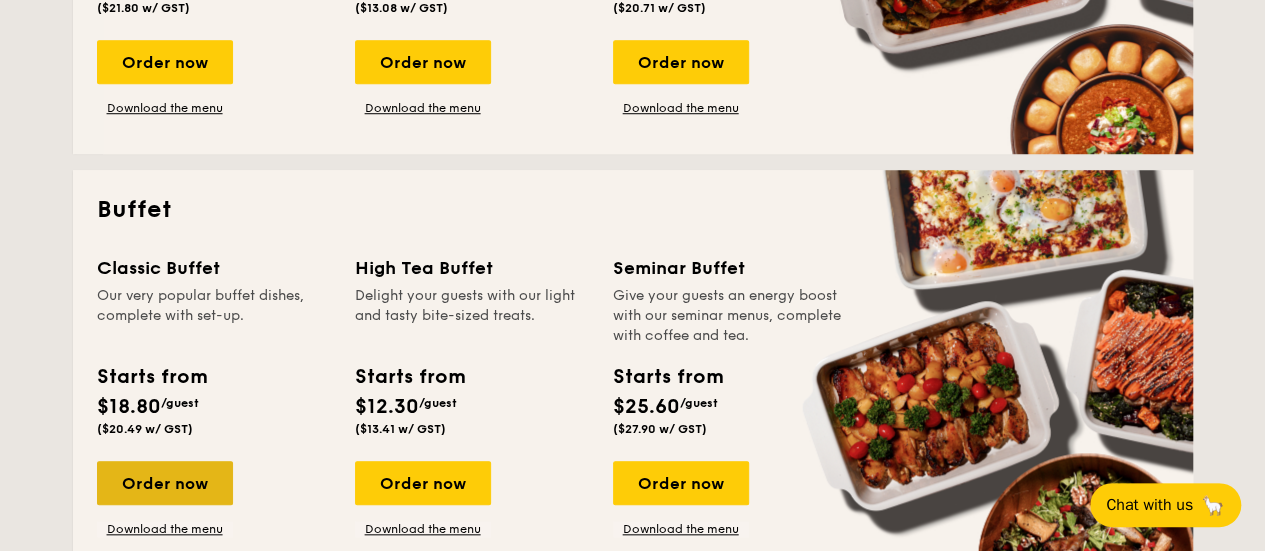 click on "Order now" at bounding box center [165, 483] 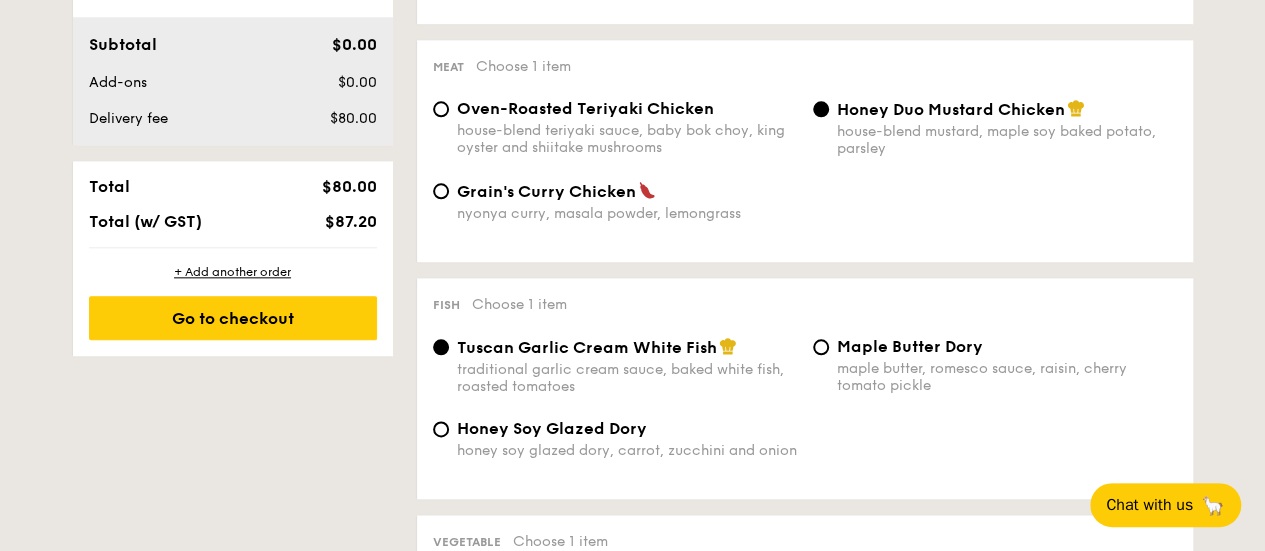 scroll, scrollTop: 1231, scrollLeft: 0, axis: vertical 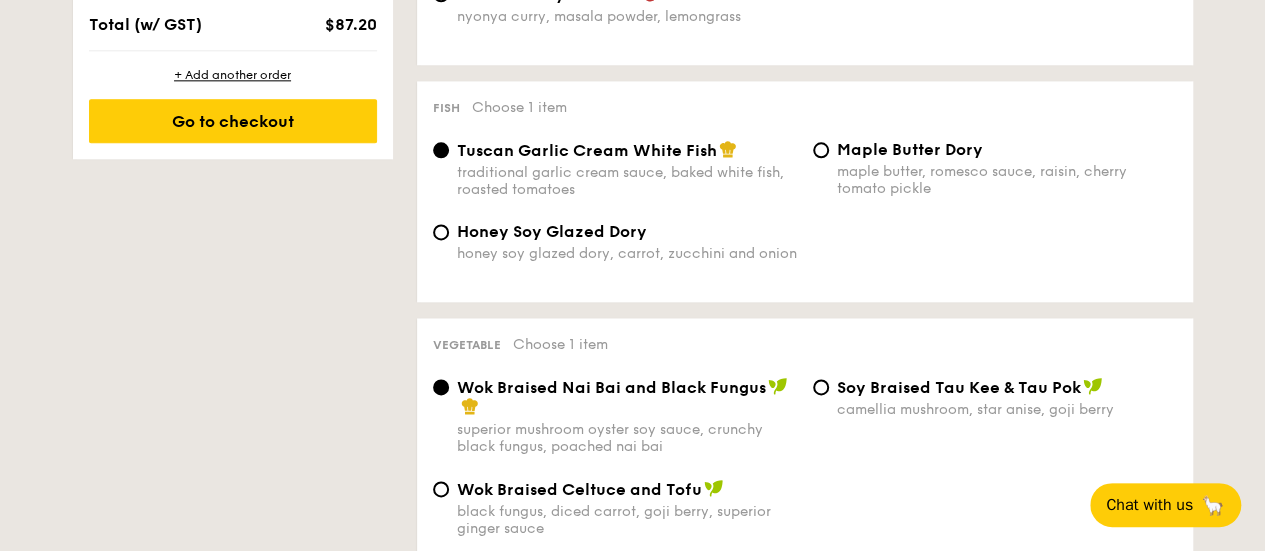 click on "1 - Select menu
2 - Select items
3 - Check out
Order 1
Classic Buffet
$18.80
/guest
($20.49 w/ GST)
7 courses
Min 40 guests
$21.80
/guest
($23.76 w/ GST)
8 courses
Min 30 guests
$24.80
/guest
($27.03 w/ GST)
9 courses
Min 30 guests
$31.80
/guest
($34.66 w/ GST)
10 courses
Min 30 guests
Subtotal
$0.00
Add-ons
$0.00
Delivery fee
$80.00
Total
$80.00
Total (w/ GST)
$87.20
+ Add another order
Go to checkout
+ Add another order
Vegetarian Vegan 0" at bounding box center [633, 453] 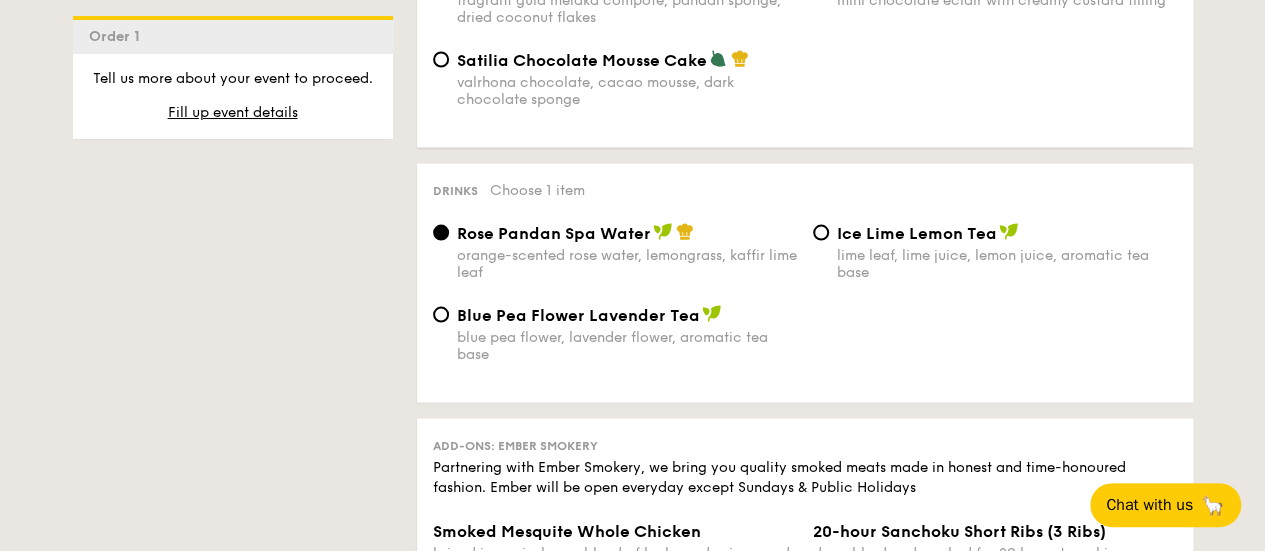 scroll, scrollTop: 1916, scrollLeft: 0, axis: vertical 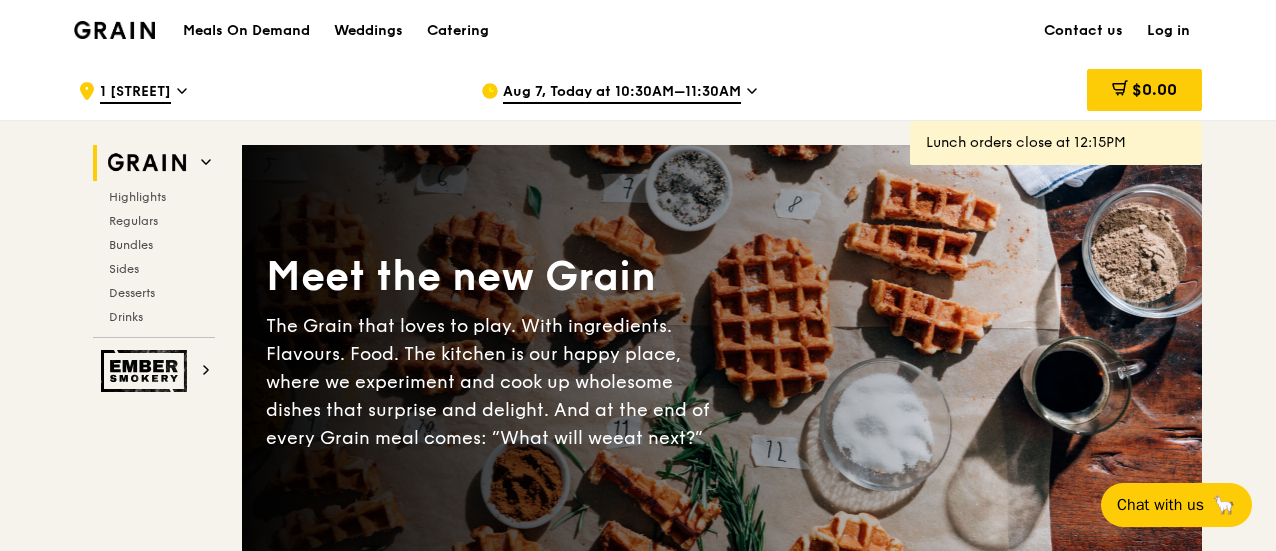 click on "Catering" at bounding box center (458, 31) 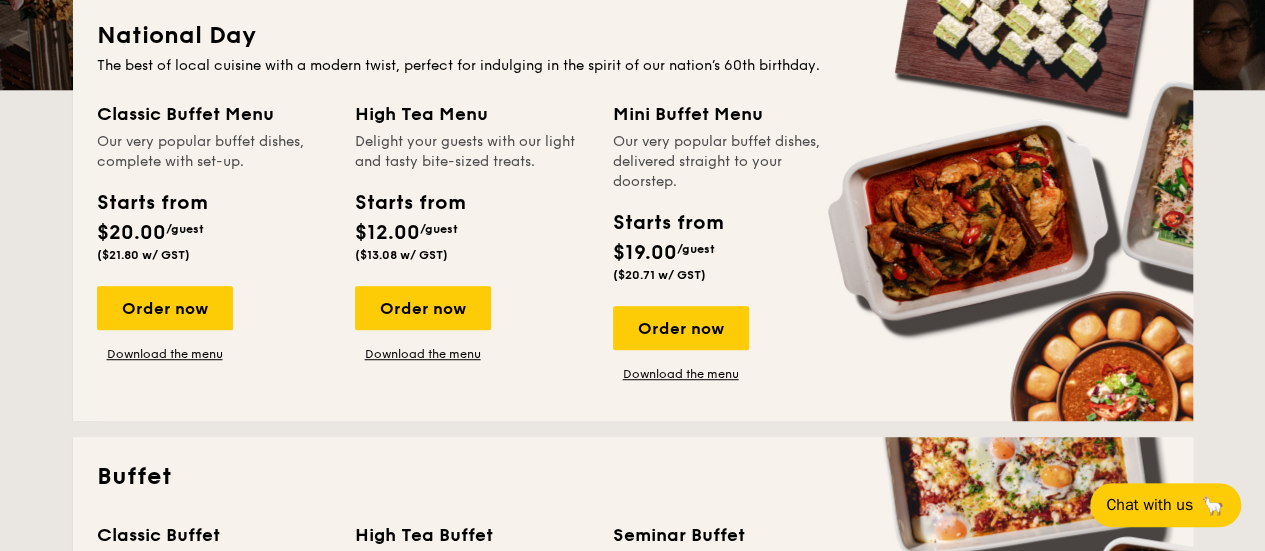 scroll, scrollTop: 0, scrollLeft: 0, axis: both 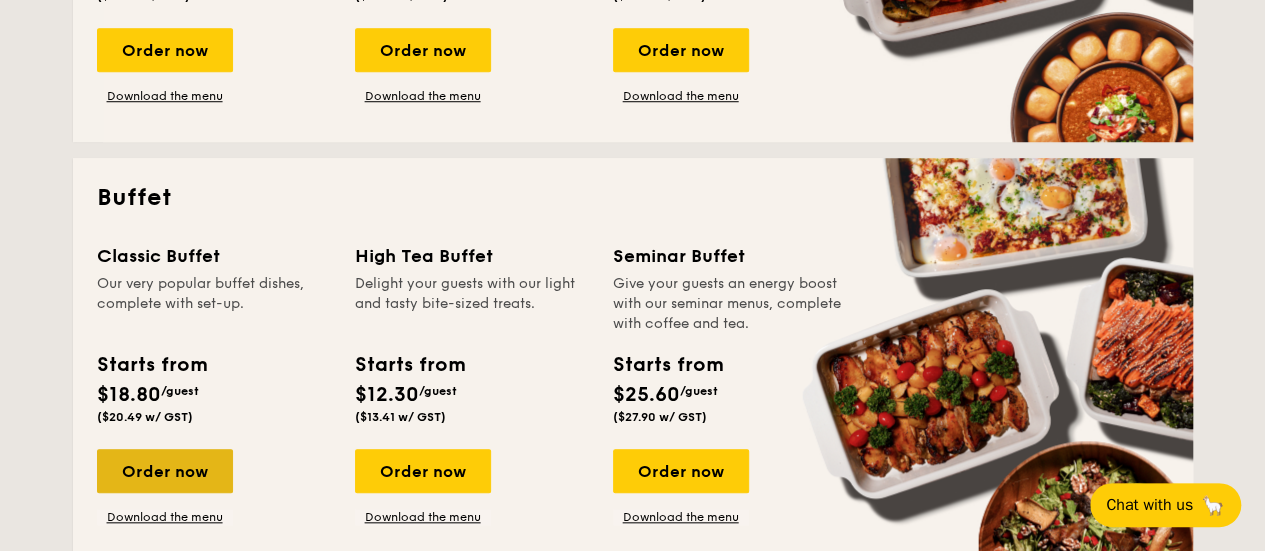 click on "Order now" at bounding box center [165, 471] 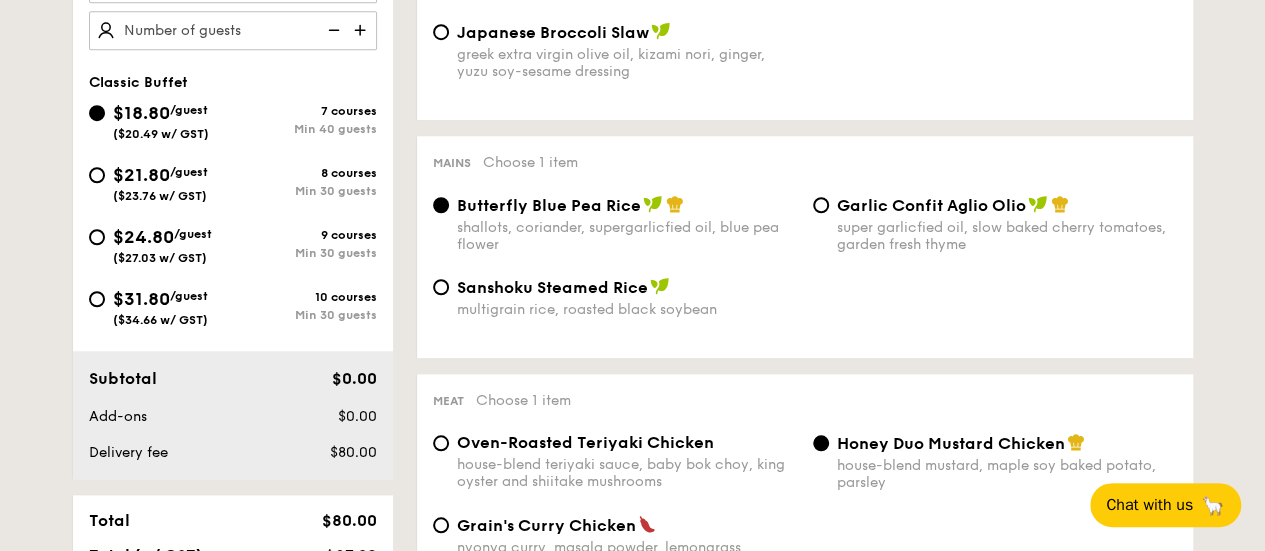 scroll, scrollTop: 812, scrollLeft: 0, axis: vertical 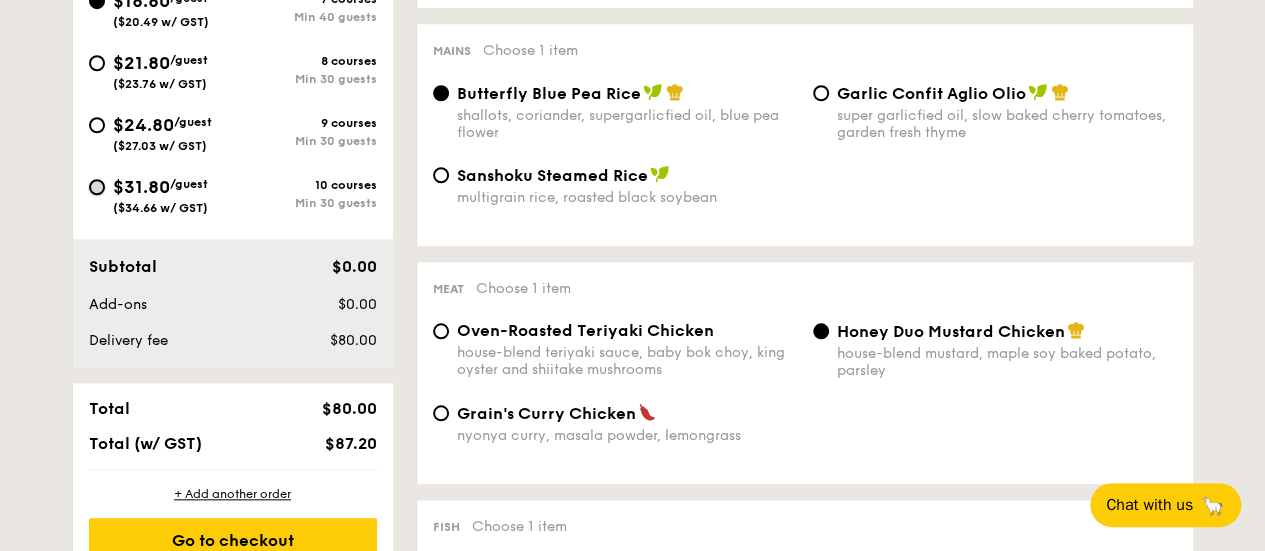 click on "$31.80
/guest
($34.66 w/ GST)
10 courses
Min 30 guests" at bounding box center (97, 187) 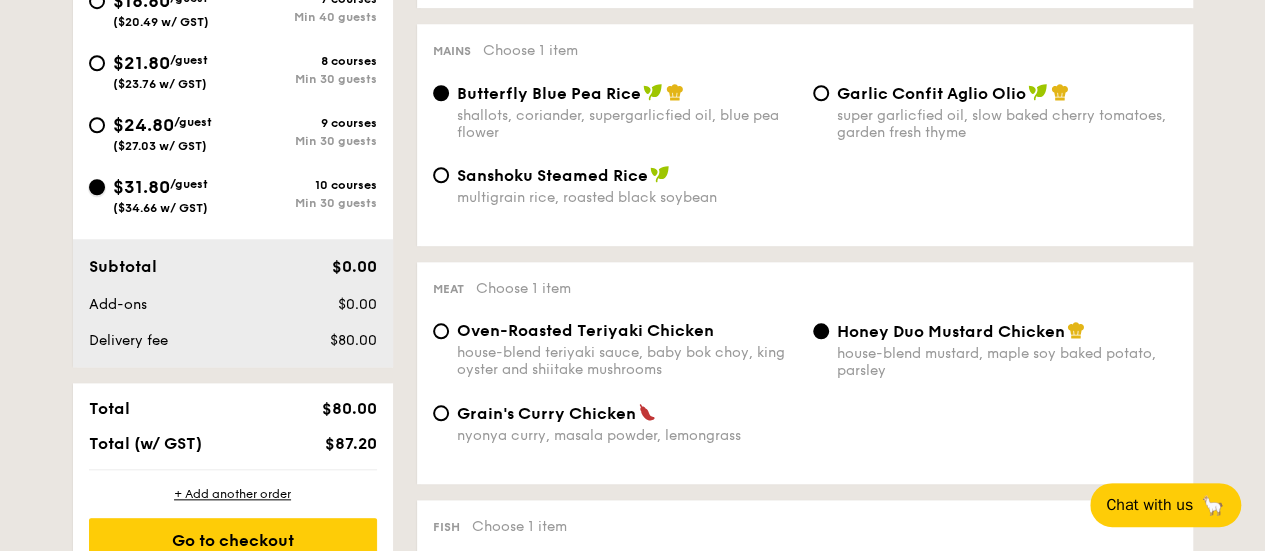 radio on "true" 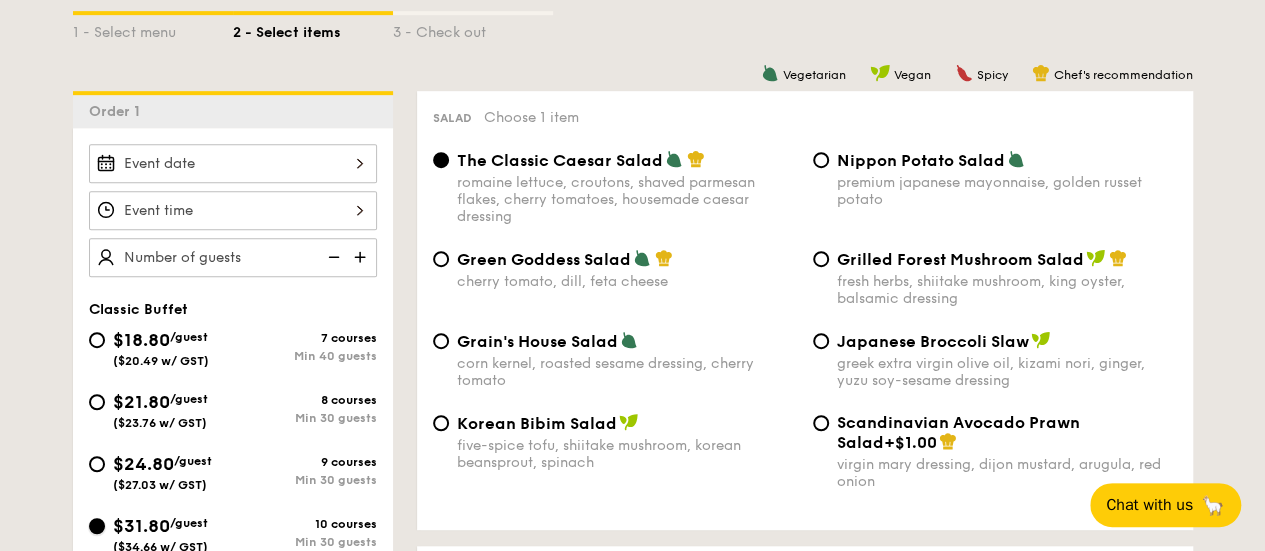 scroll, scrollTop: 474, scrollLeft: 0, axis: vertical 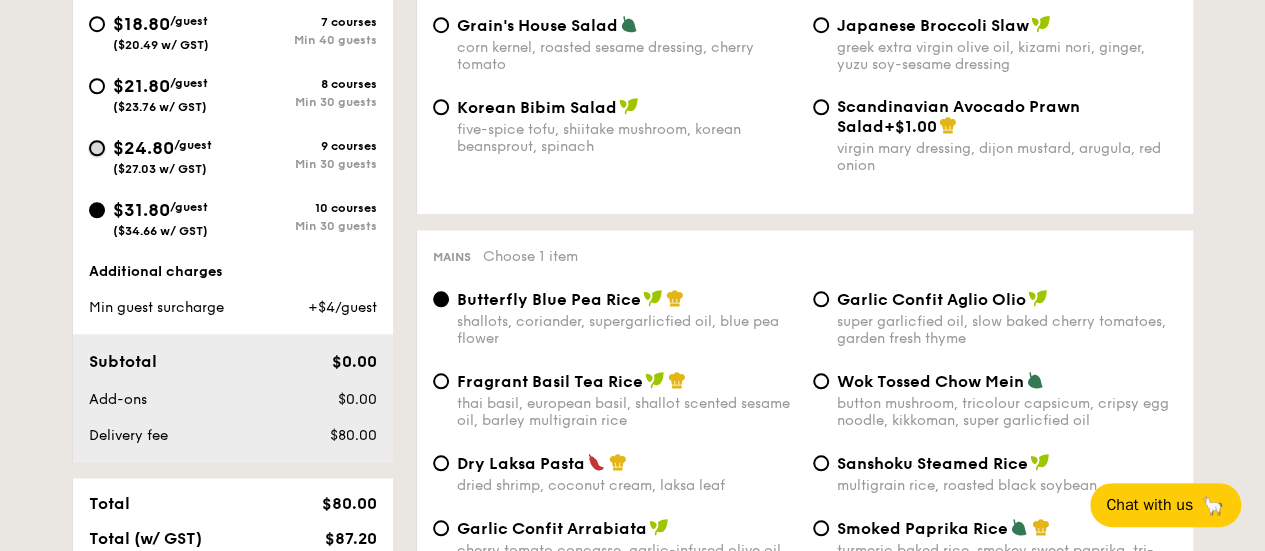 click on "$24.80
/guest
($27.03 w/ GST)
9 courses
Min 30 guests" at bounding box center [97, 148] 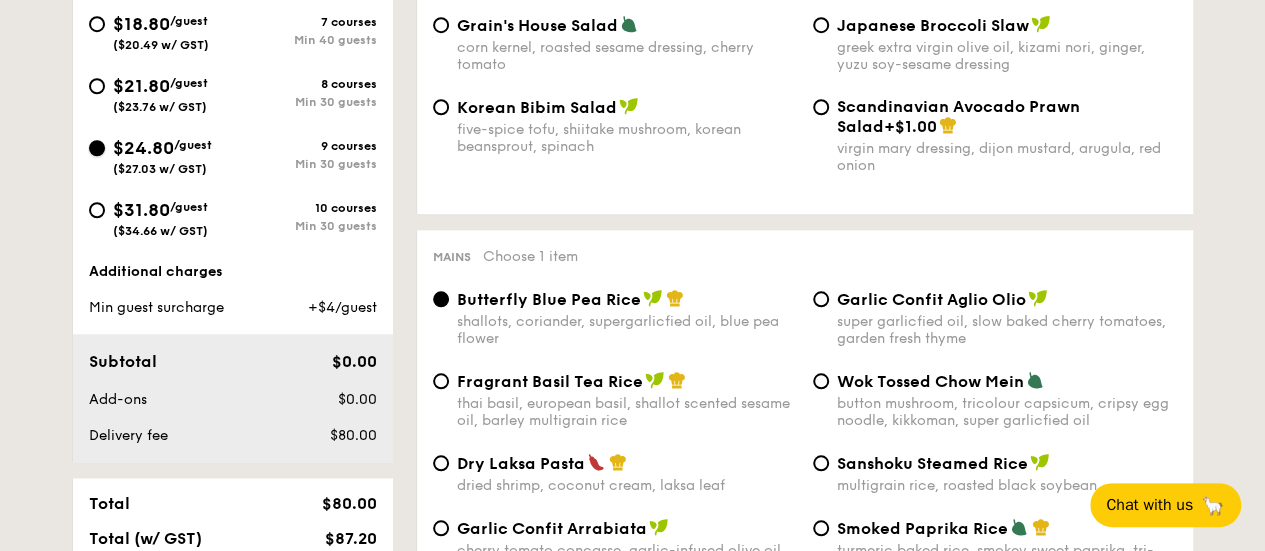 radio on "true" 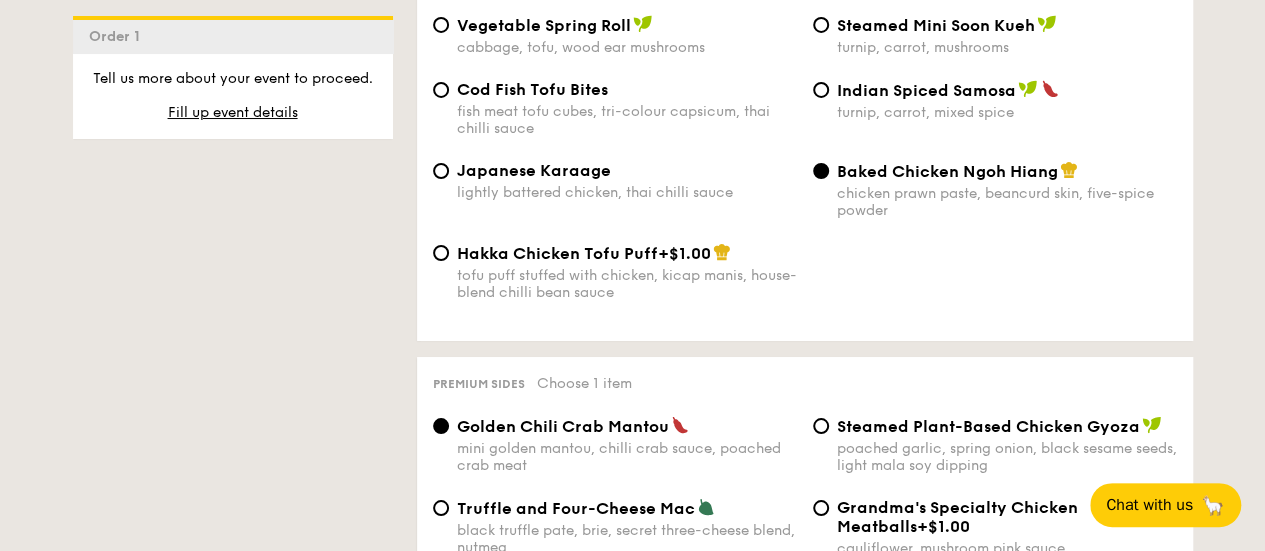 scroll, scrollTop: 3682, scrollLeft: 0, axis: vertical 